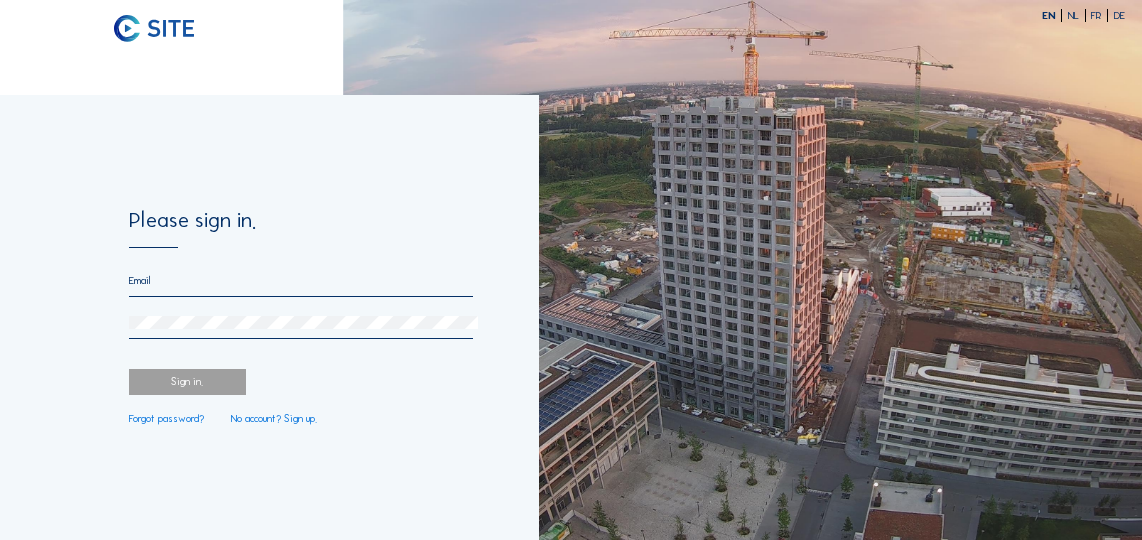 scroll, scrollTop: 0, scrollLeft: 0, axis: both 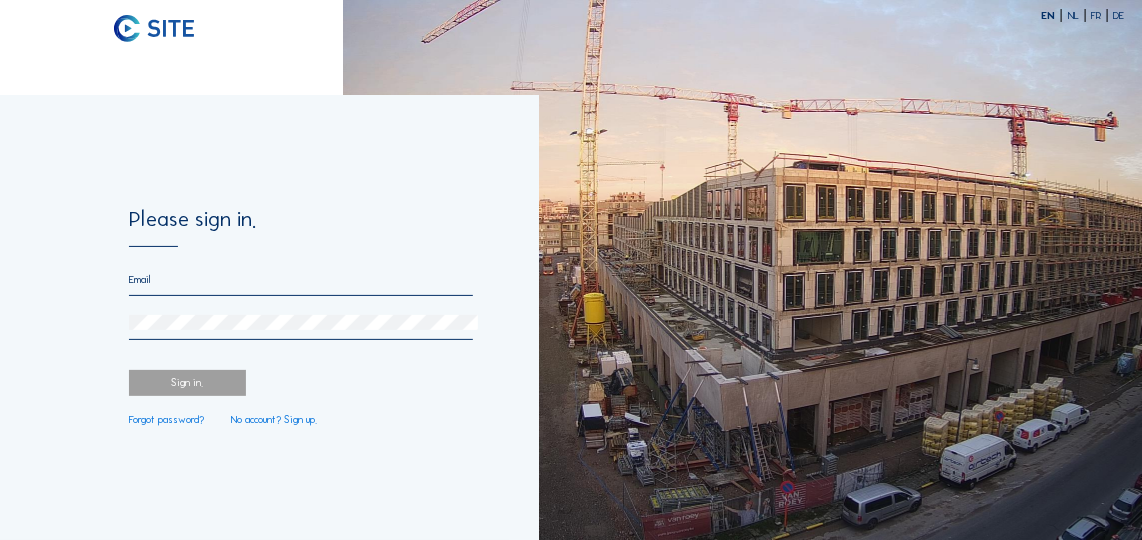 click at bounding box center (301, 279) 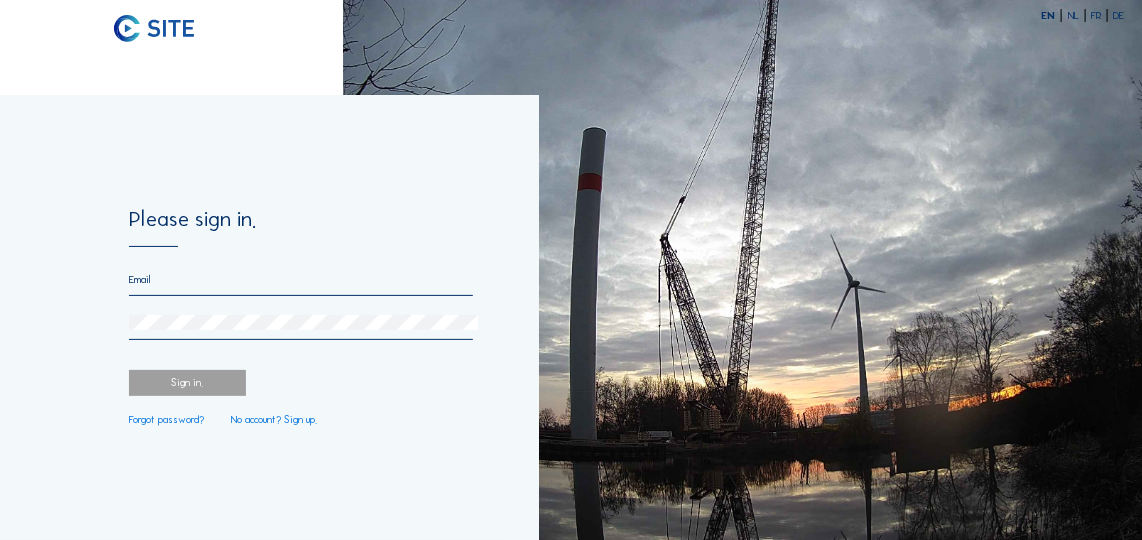 type on "[EMAIL]" 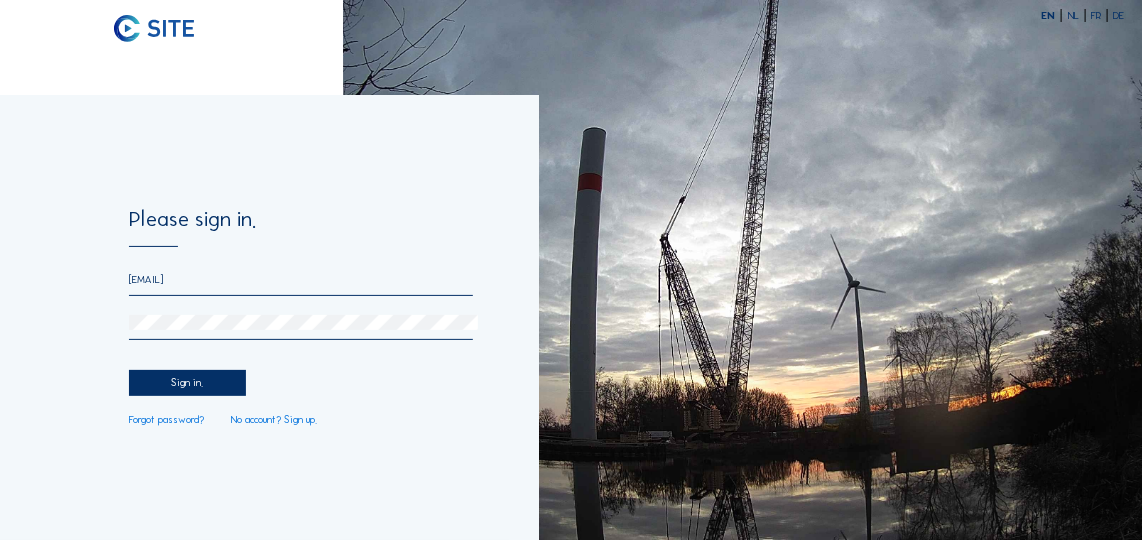 click on "Sign in." at bounding box center [187, 382] 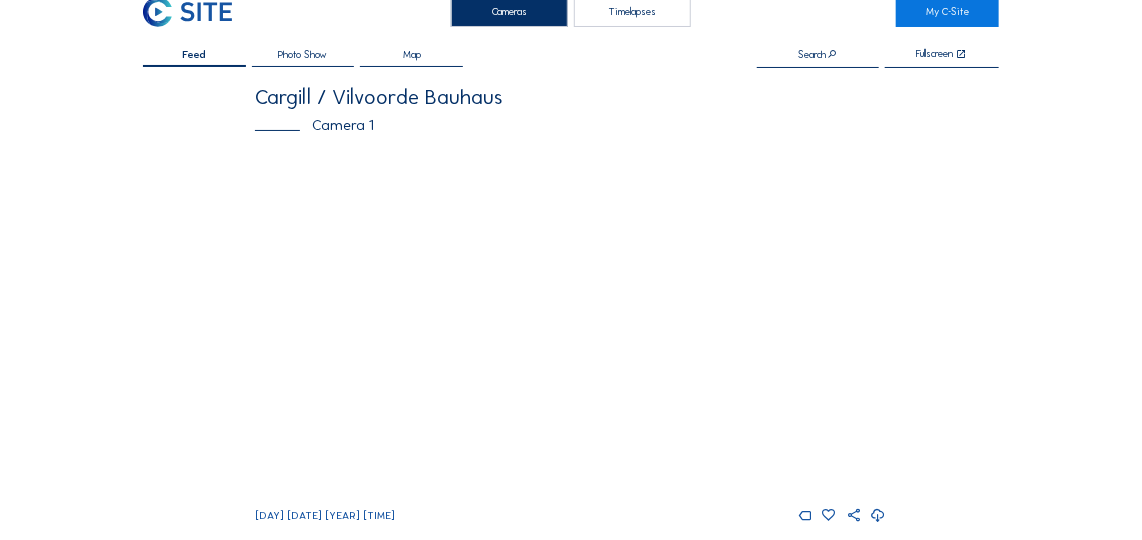 scroll, scrollTop: 0, scrollLeft: 0, axis: both 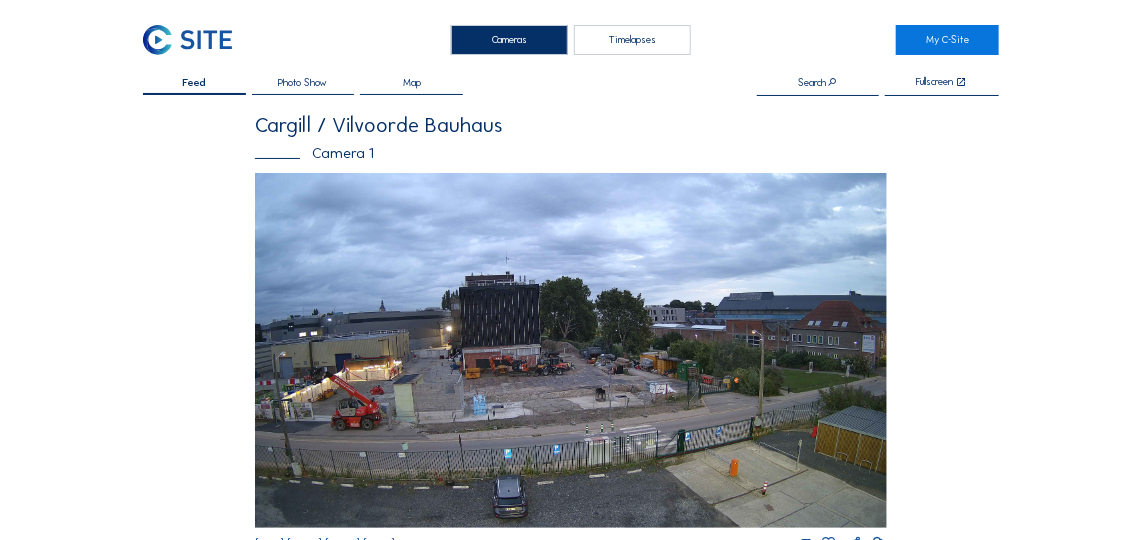 click on "Photo Show" at bounding box center [302, 83] 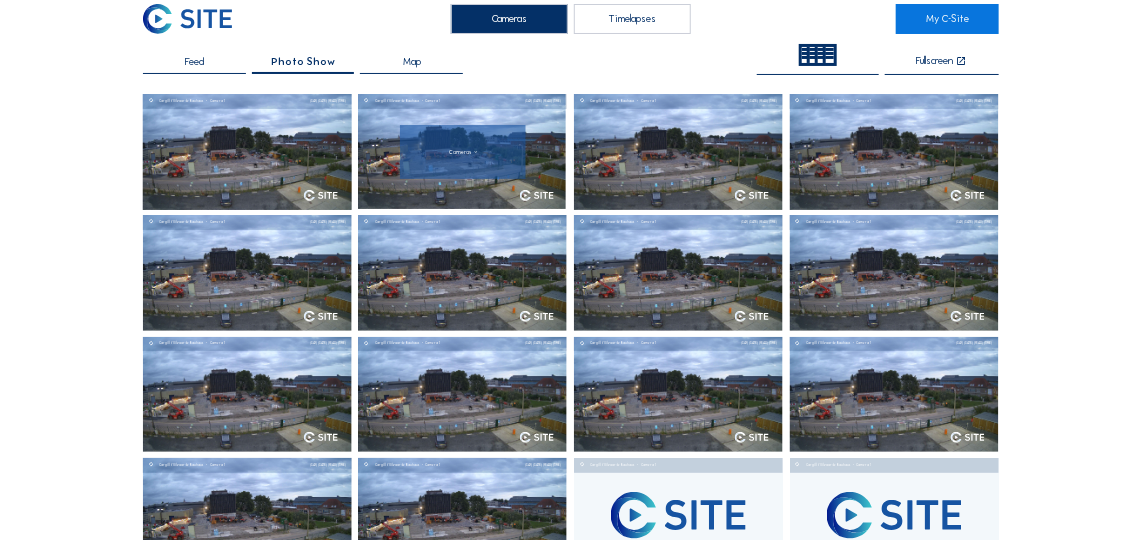 scroll, scrollTop: 0, scrollLeft: 0, axis: both 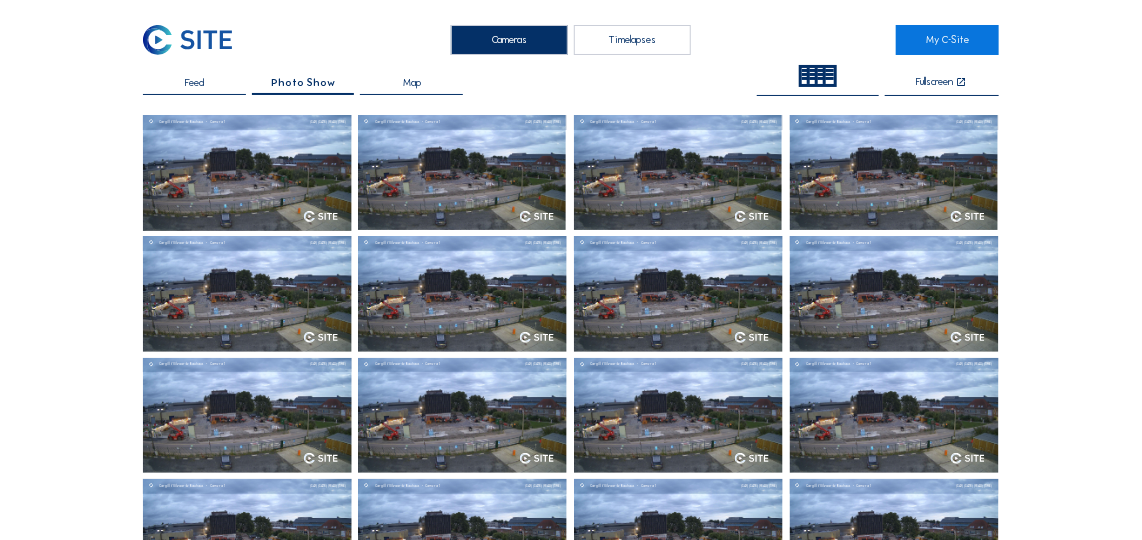 click on "Feed" at bounding box center [194, 87] 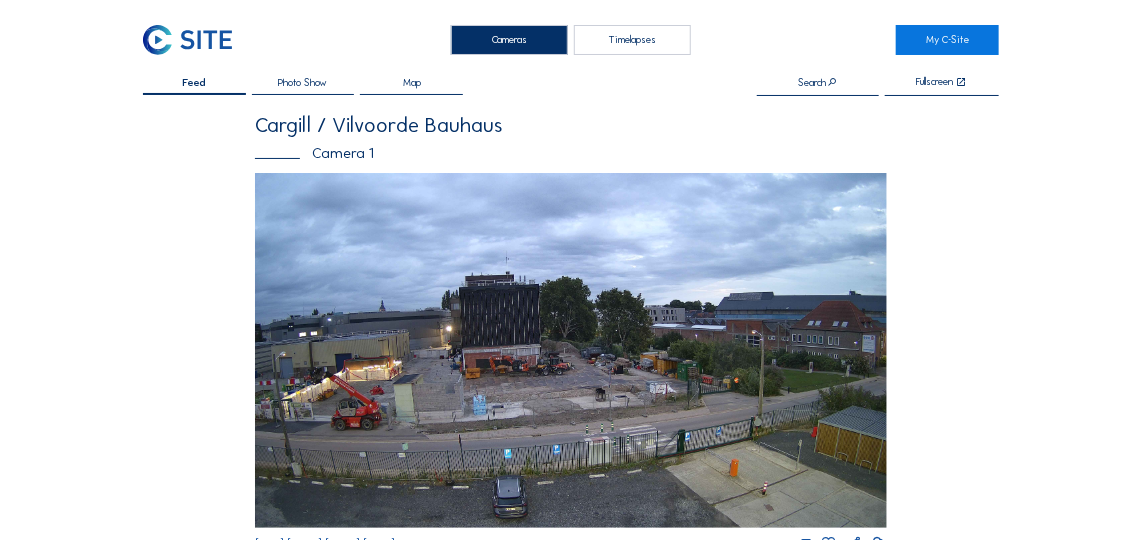 click on "Photo Show" at bounding box center (302, 83) 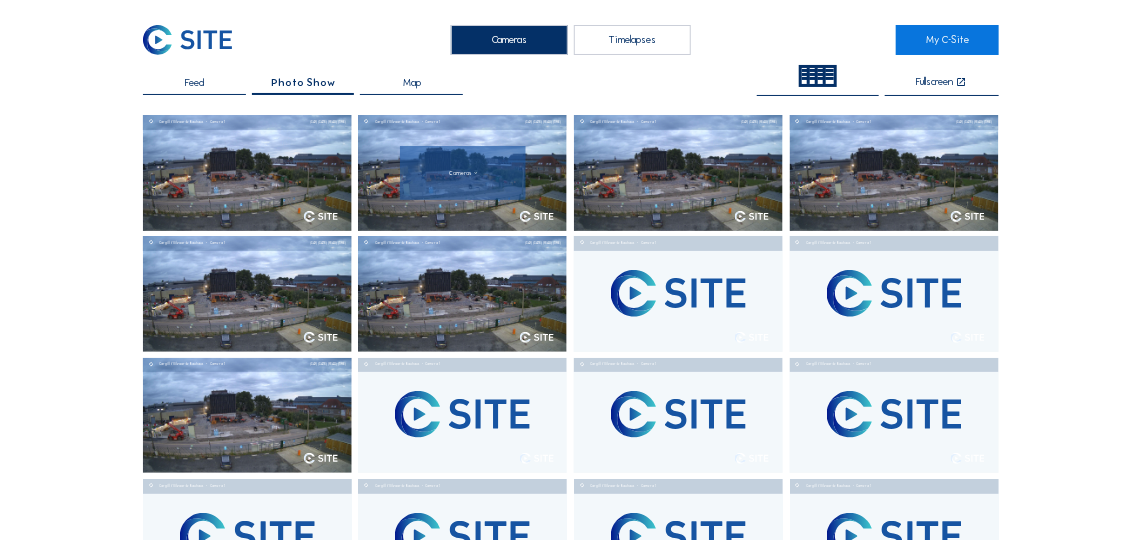 click at bounding box center [462, 173] 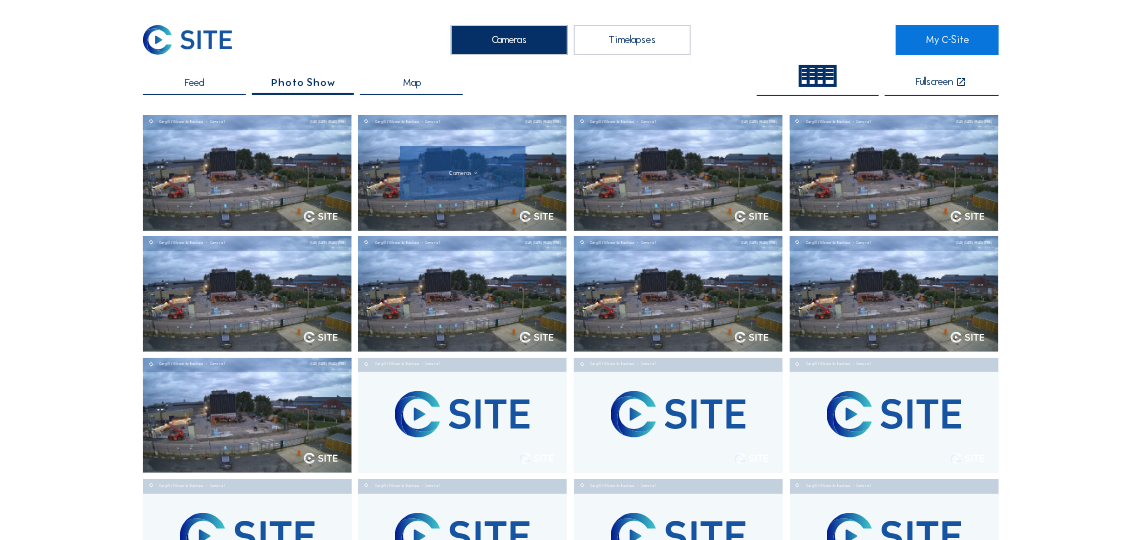 click at bounding box center [463, 173] 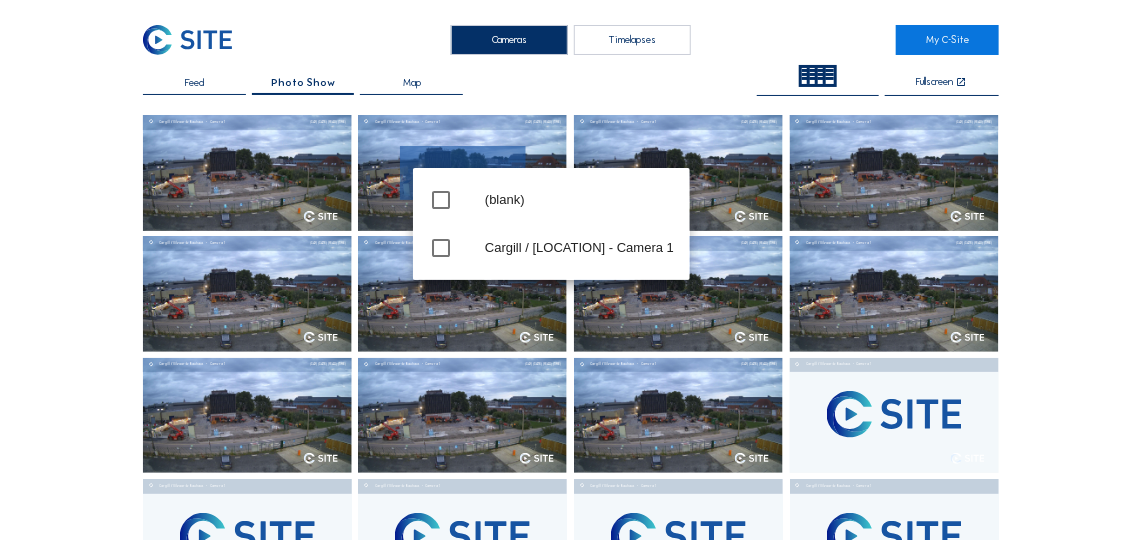 click on "[COMPANY] / [LOCATION] [CAMERA] [DAY] [DATE] [YEAR] [TIME]" at bounding box center [462, 122] 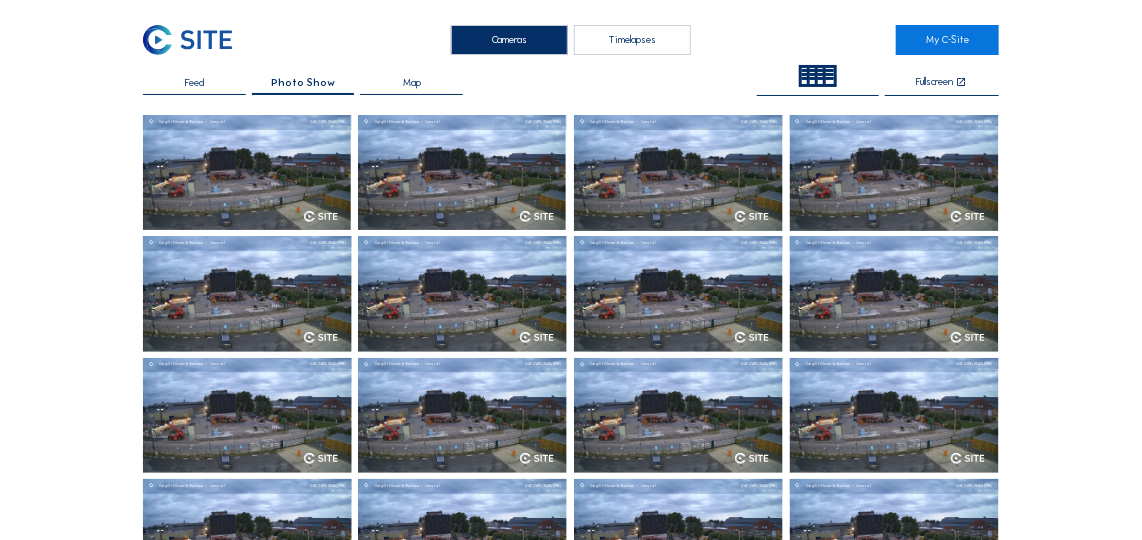 click on "Feed" at bounding box center (194, 87) 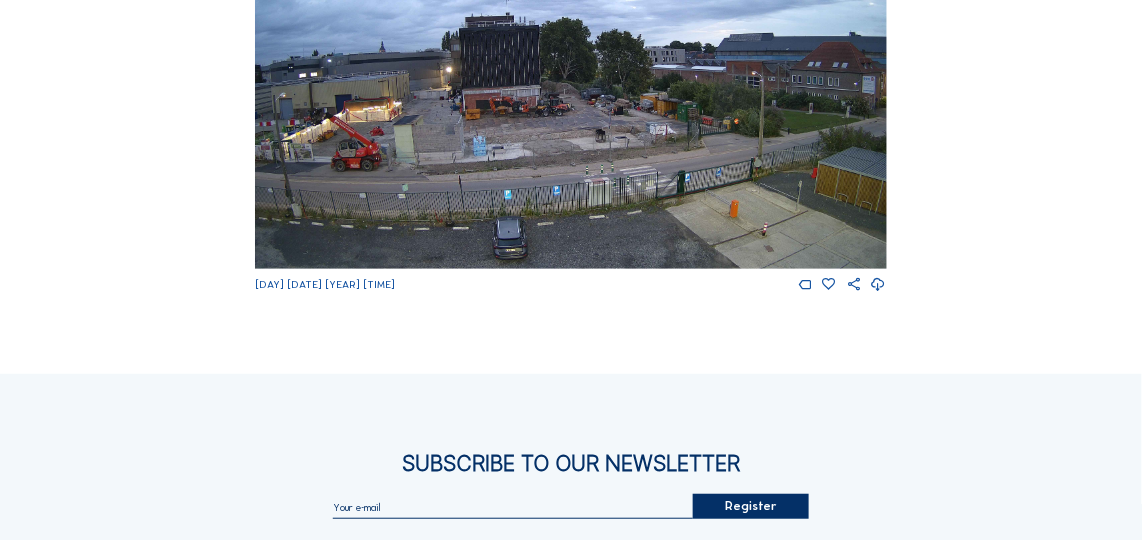 scroll, scrollTop: 0, scrollLeft: 0, axis: both 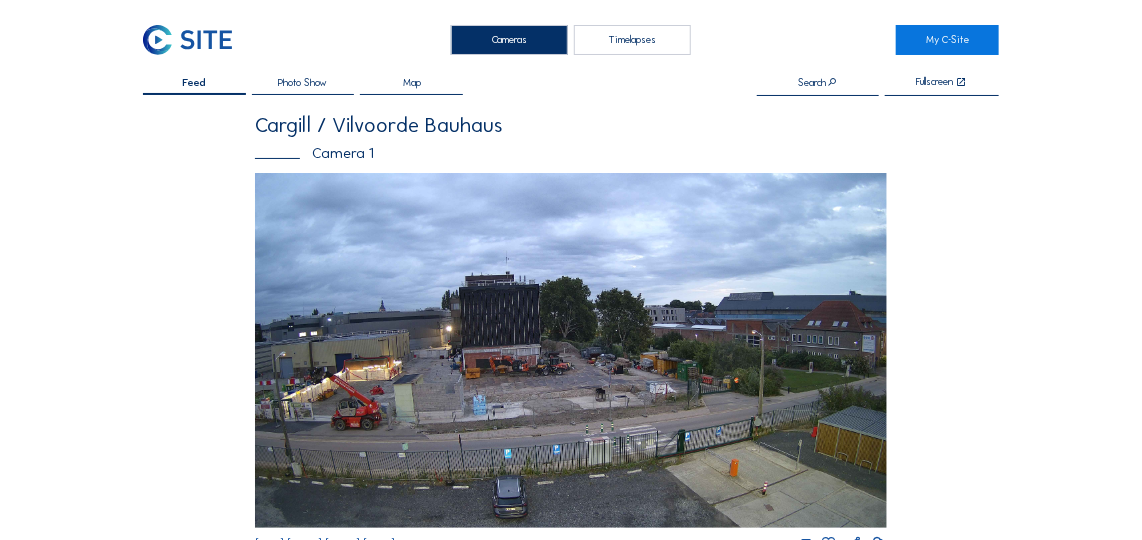 click on "Timelapses" at bounding box center (632, 40) 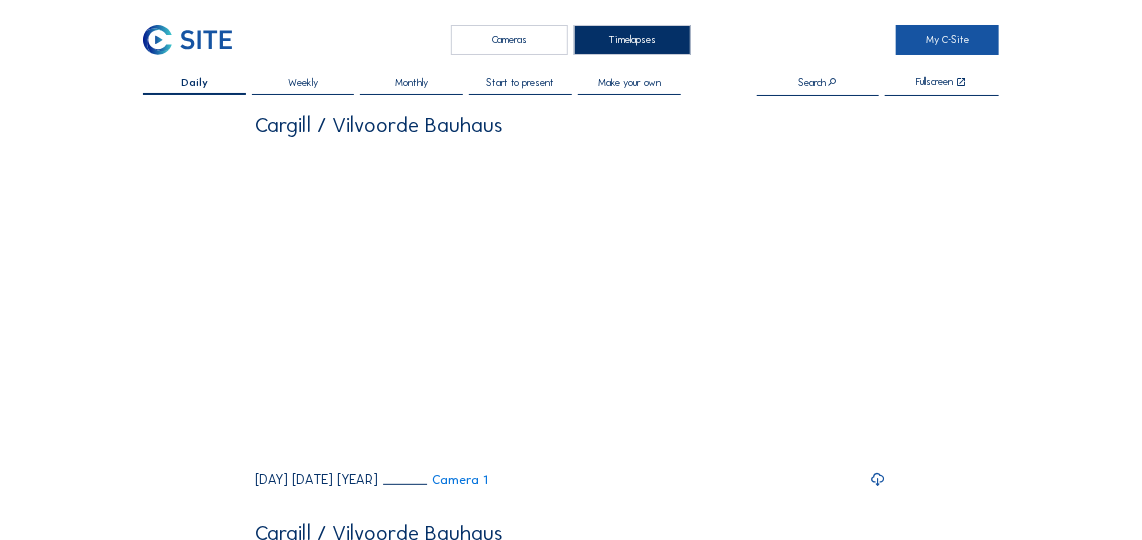 click on "My C-Site" at bounding box center [947, 40] 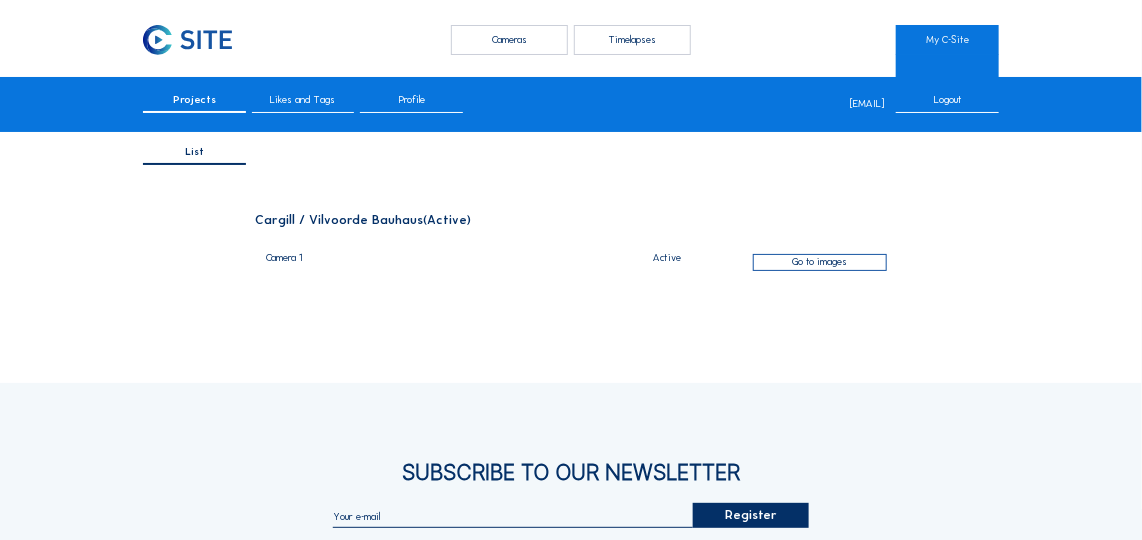 click on "Timelapses" at bounding box center (632, 40) 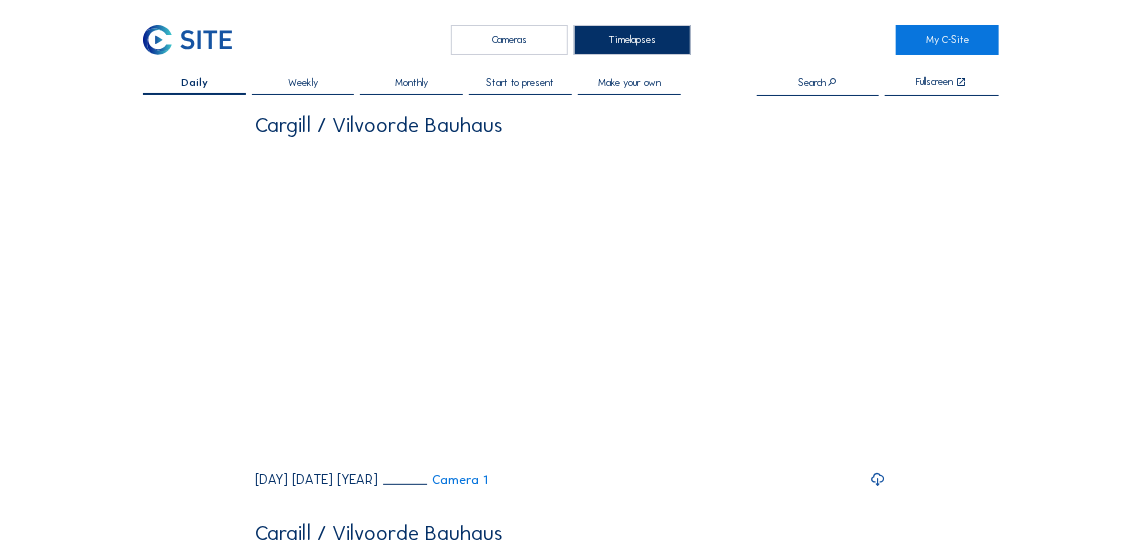click on "Cameras" at bounding box center (509, 40) 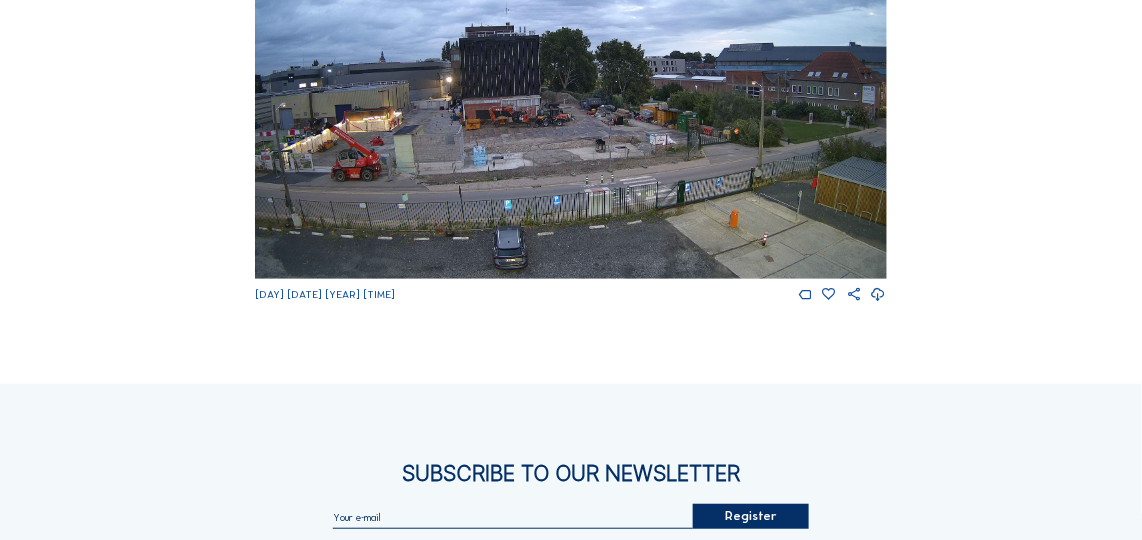 scroll, scrollTop: 0, scrollLeft: 0, axis: both 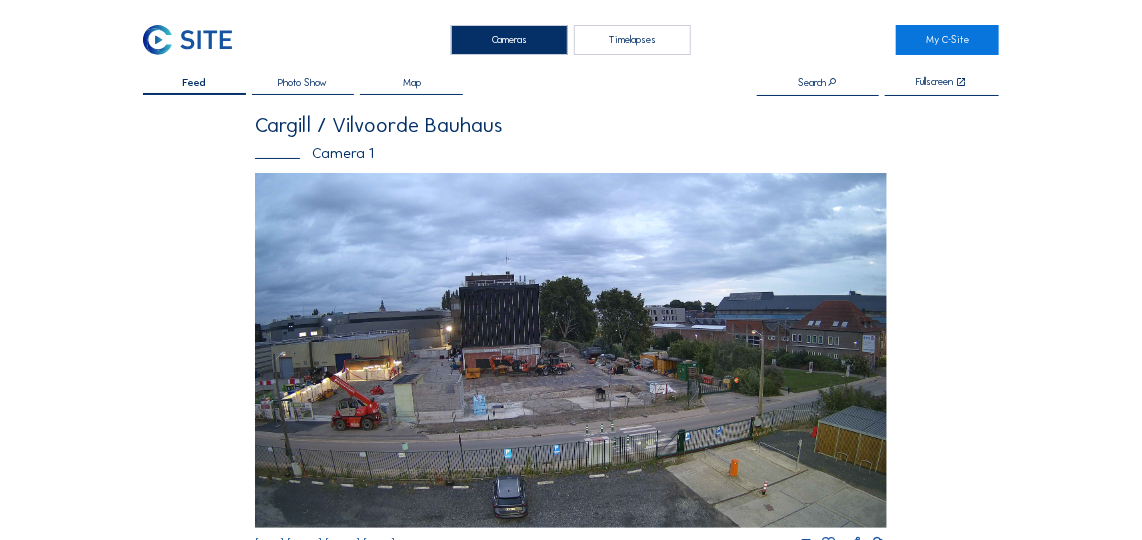 click at bounding box center [571, 350] 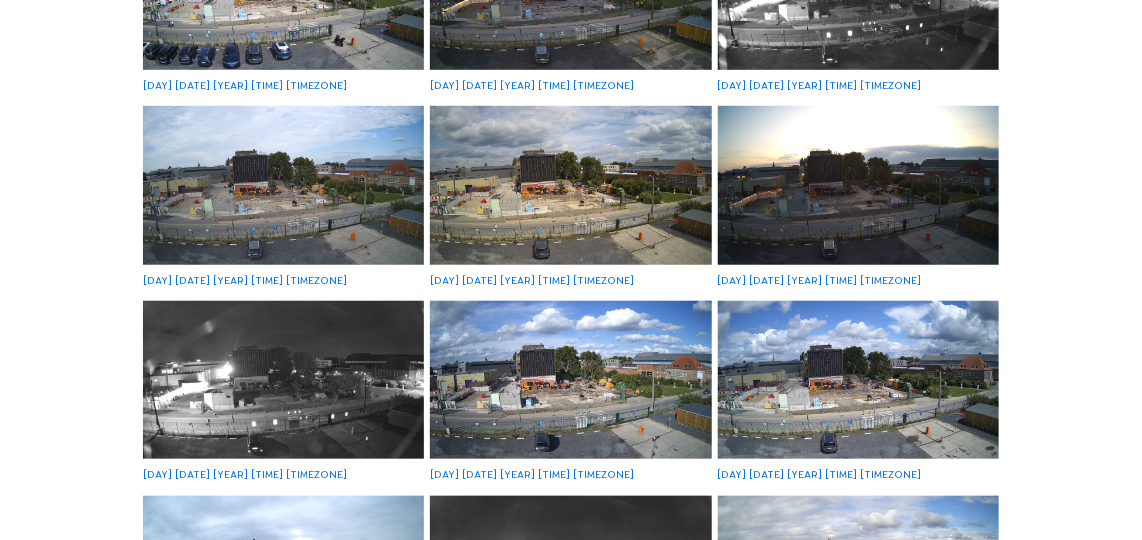 scroll, scrollTop: 0, scrollLeft: 0, axis: both 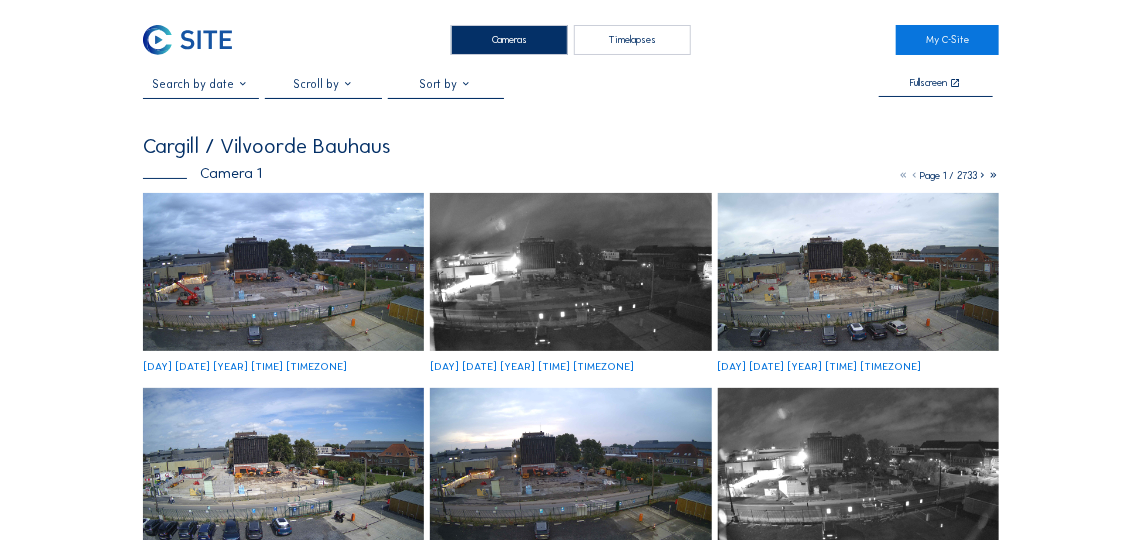 click at bounding box center (323, 87) 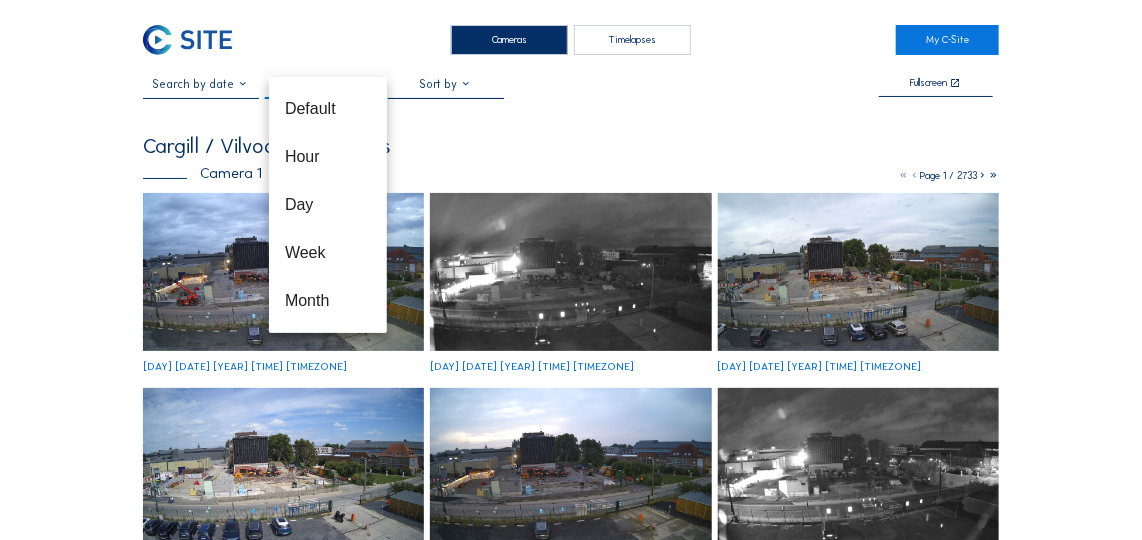 click at bounding box center (201, 84) 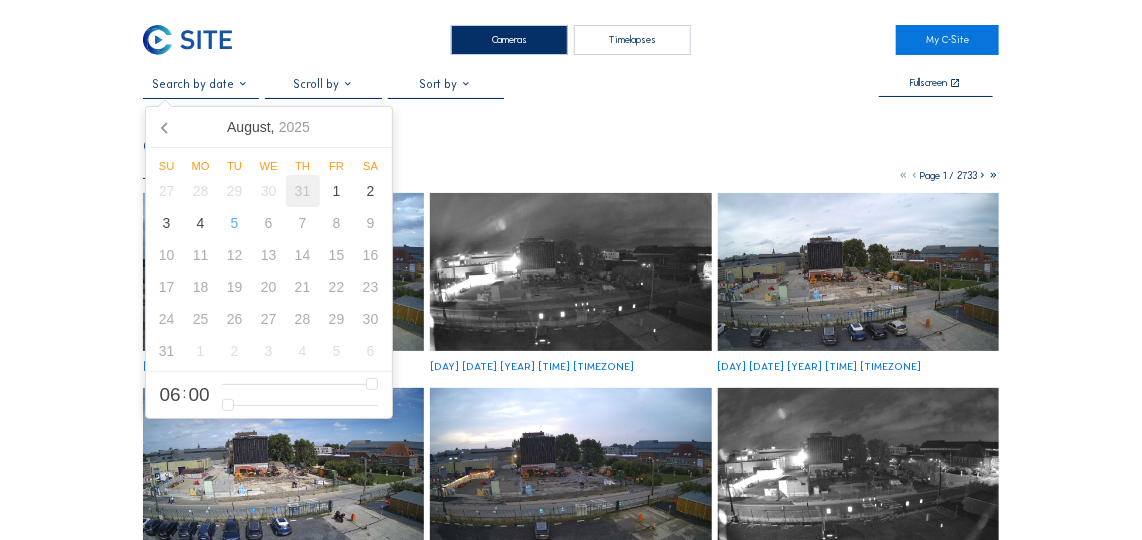 click on "31" at bounding box center [303, 191] 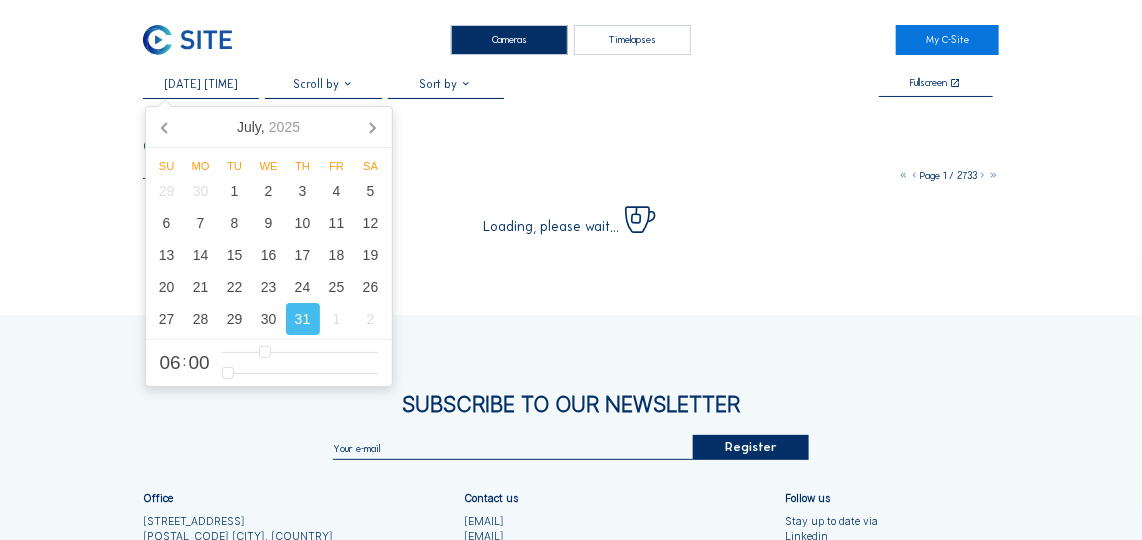 click on "31" at bounding box center (303, 319) 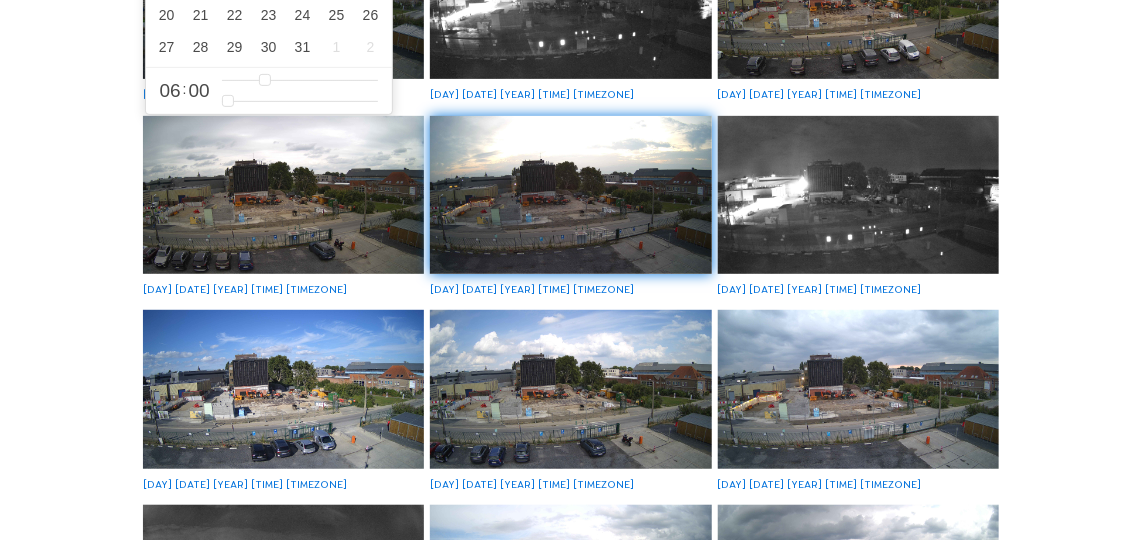 scroll, scrollTop: 363, scrollLeft: 0, axis: vertical 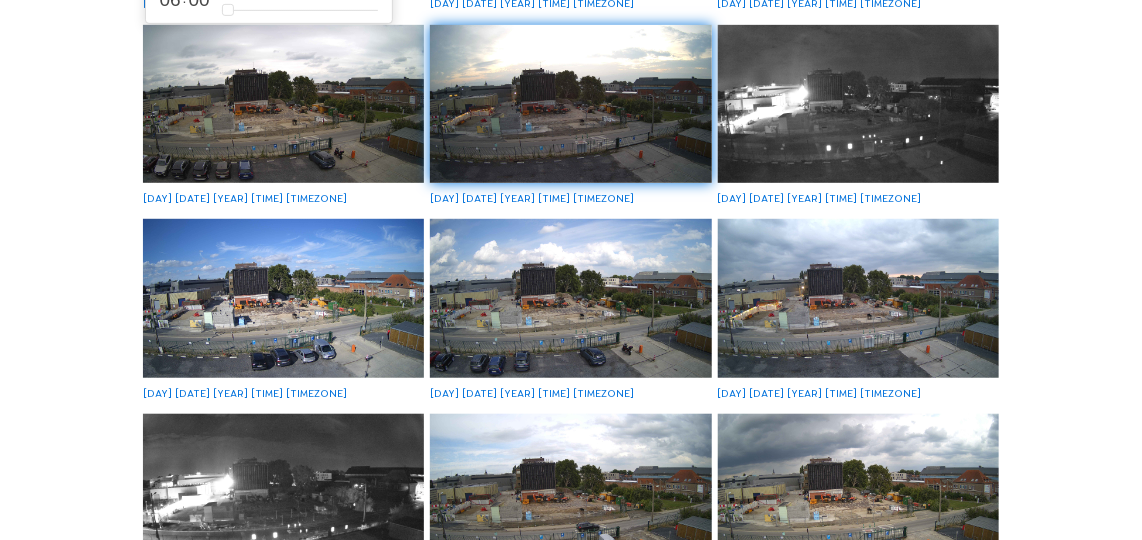click at bounding box center (284, 298) 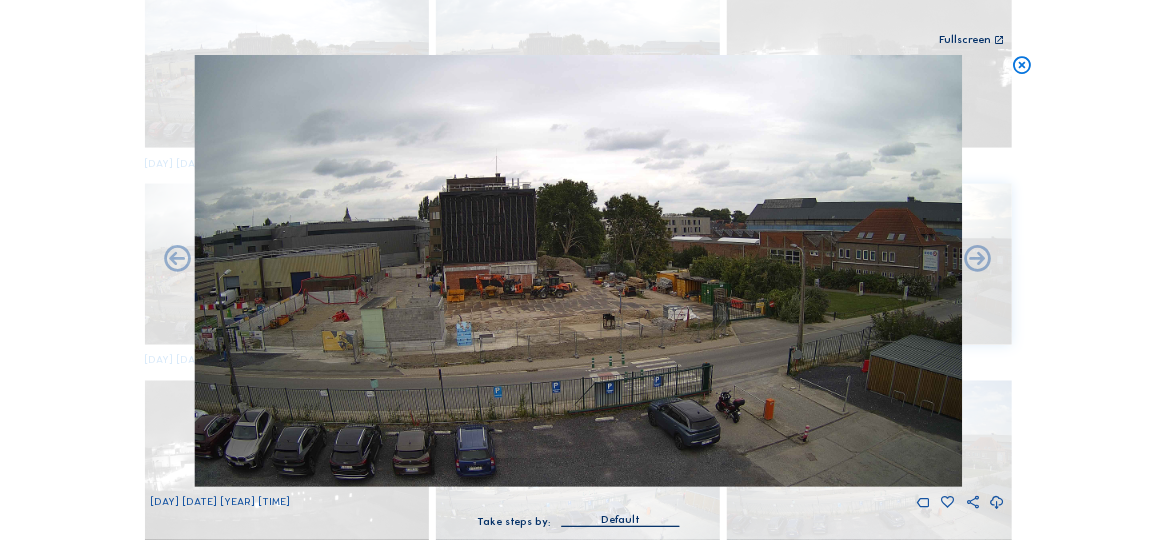 scroll, scrollTop: 1349, scrollLeft: 0, axis: vertical 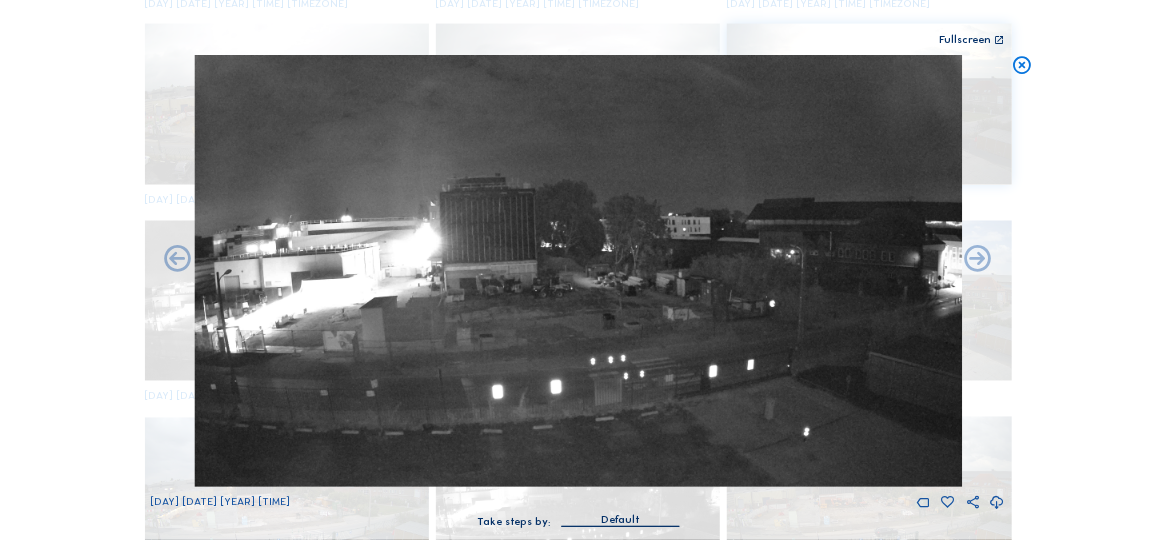 click at bounding box center [1021, 66] 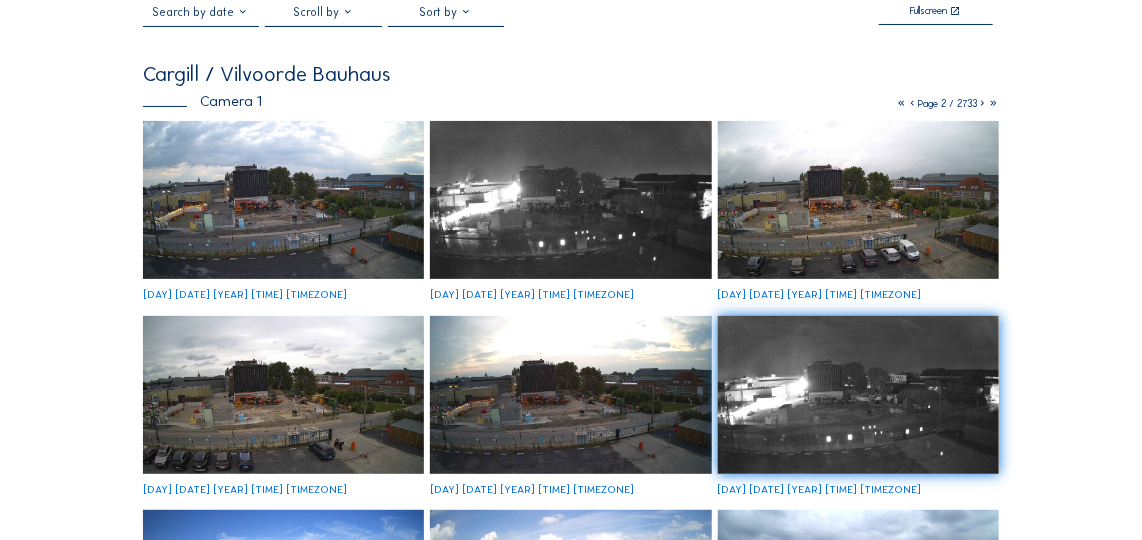 scroll, scrollTop: 113, scrollLeft: 0, axis: vertical 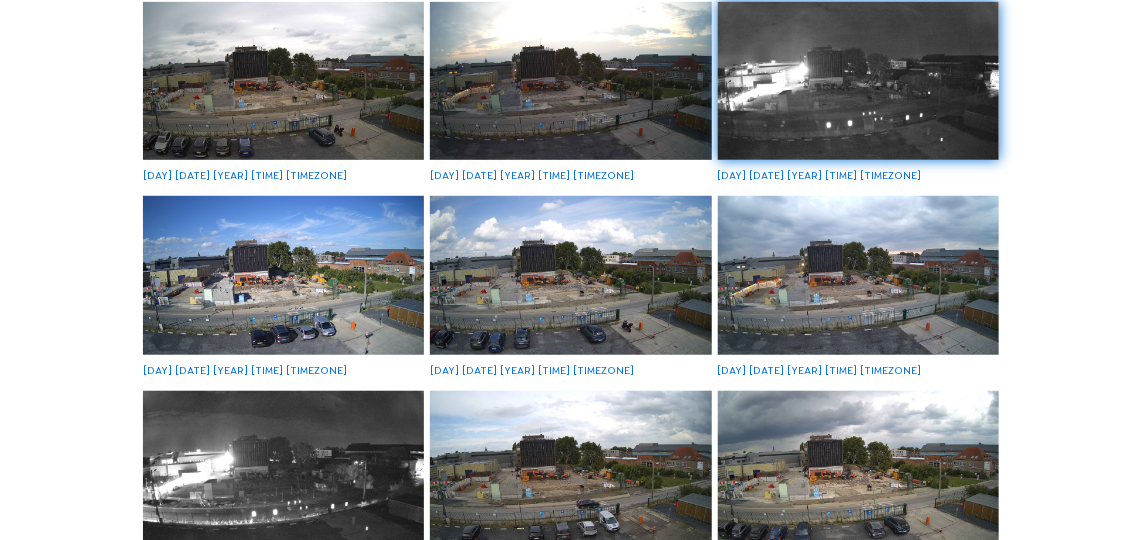 click at bounding box center (284, 275) 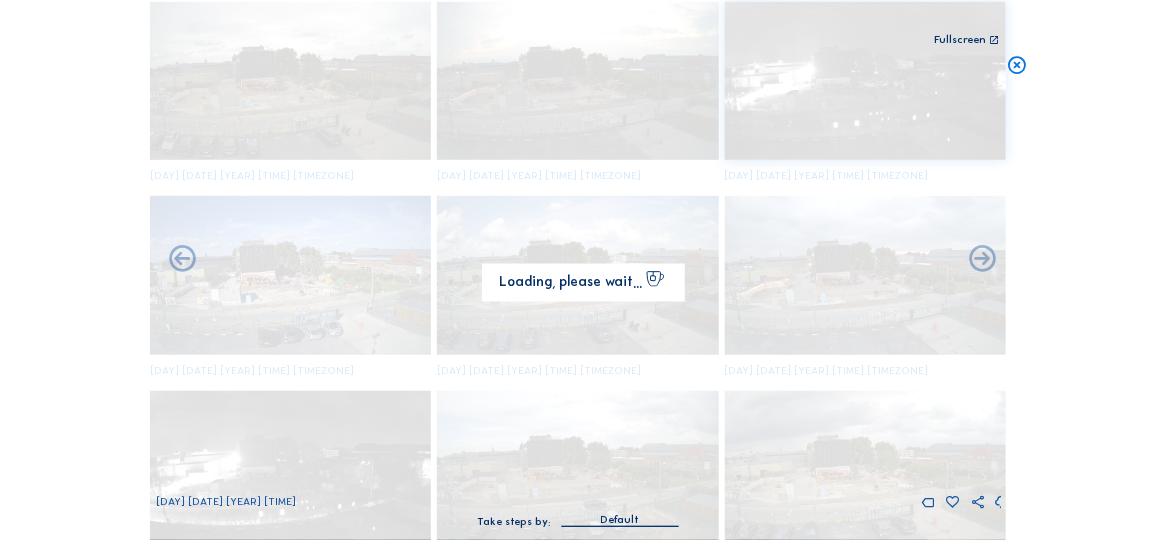 scroll, scrollTop: 389, scrollLeft: 0, axis: vertical 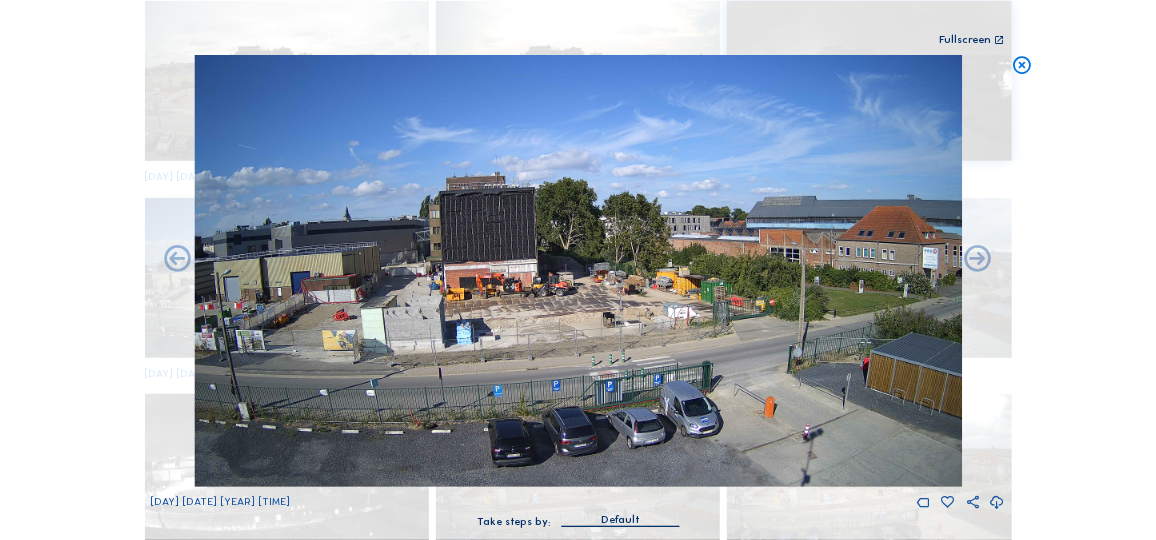 click at bounding box center [998, 502] 